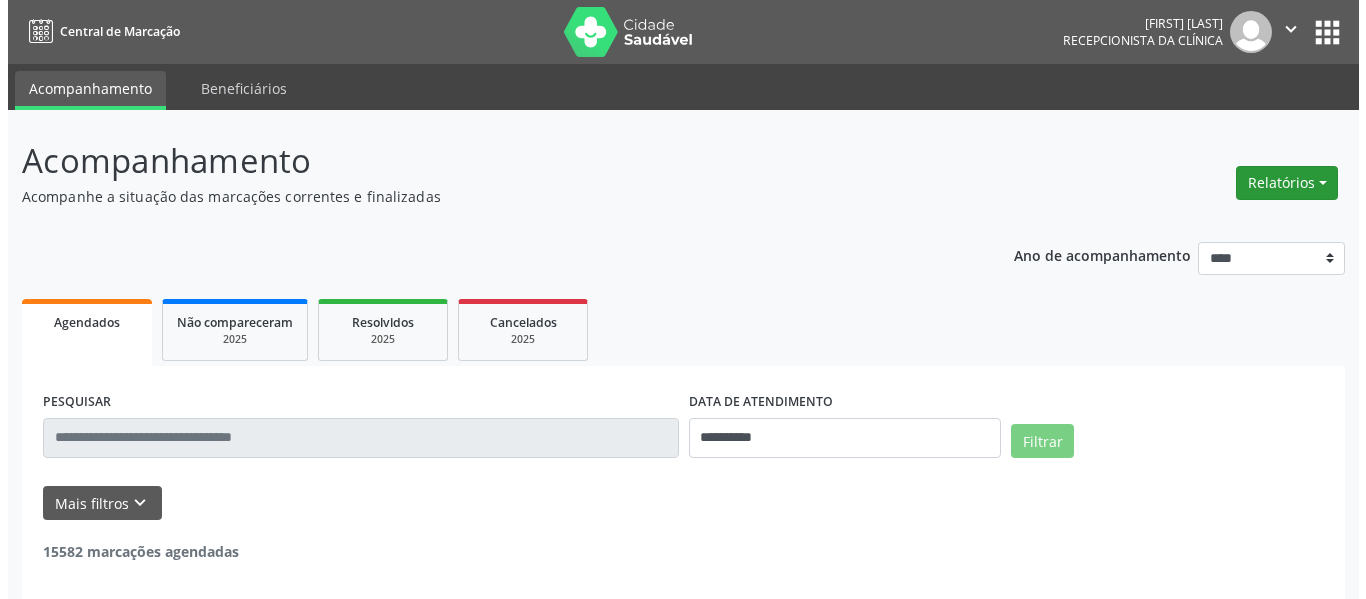 scroll, scrollTop: 0, scrollLeft: 0, axis: both 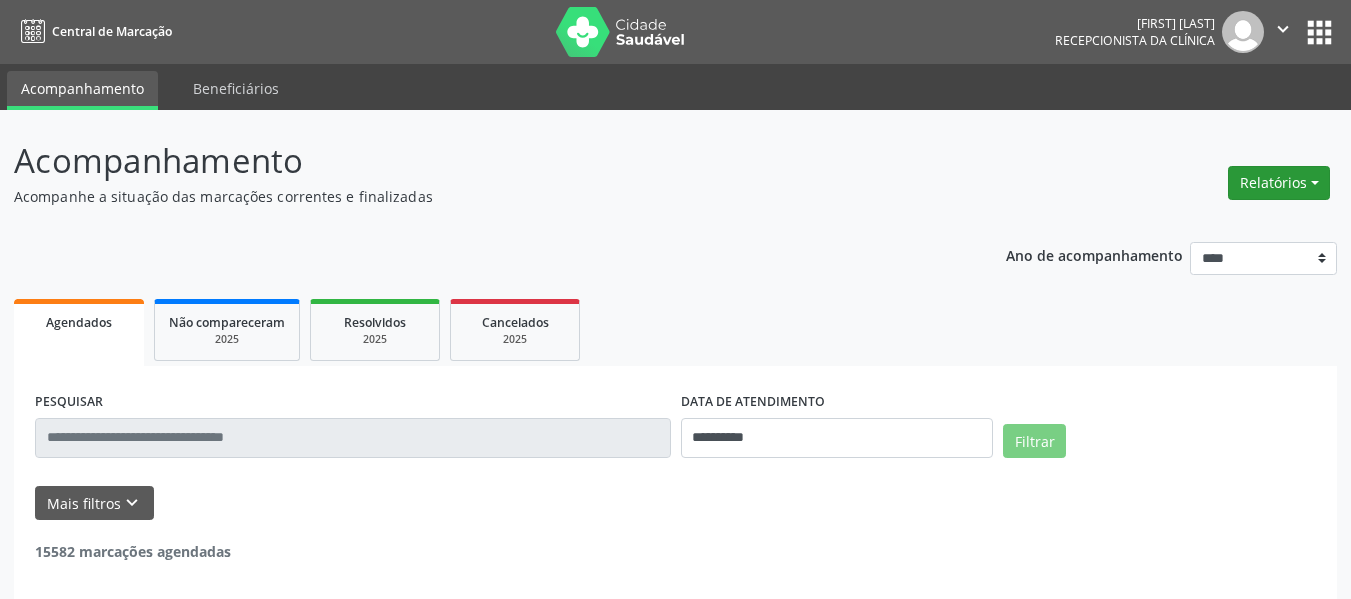 click on "Relatórios" at bounding box center [1279, 183] 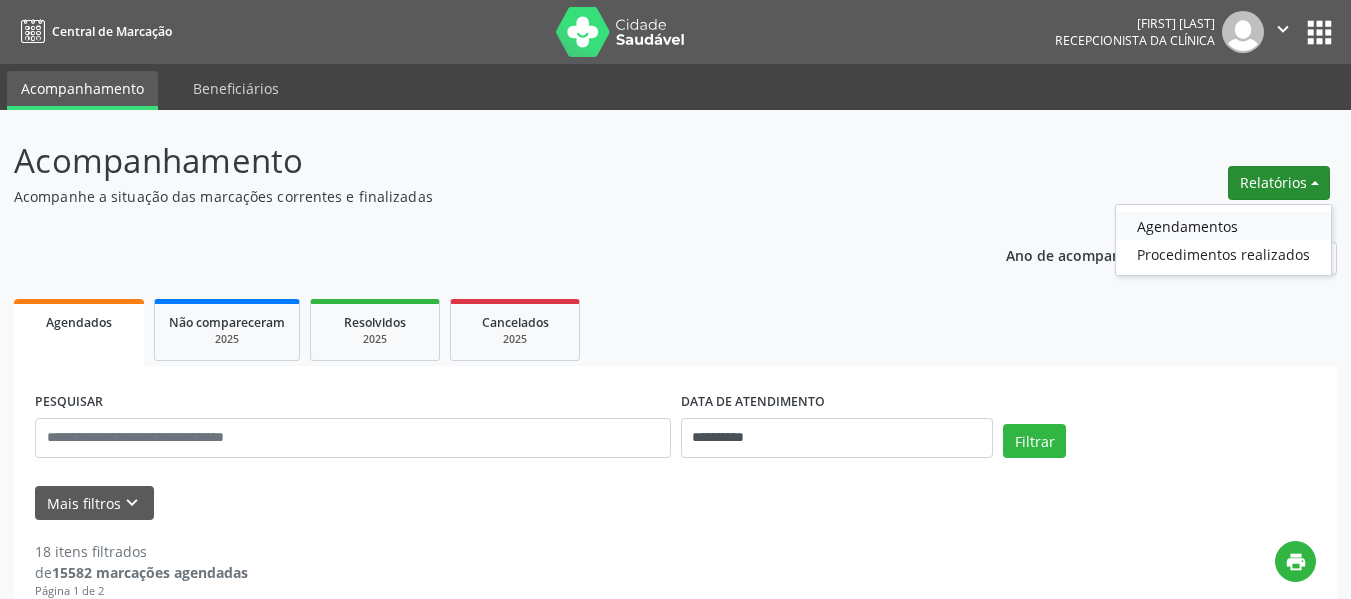 click on "Agendamentos" at bounding box center [1223, 226] 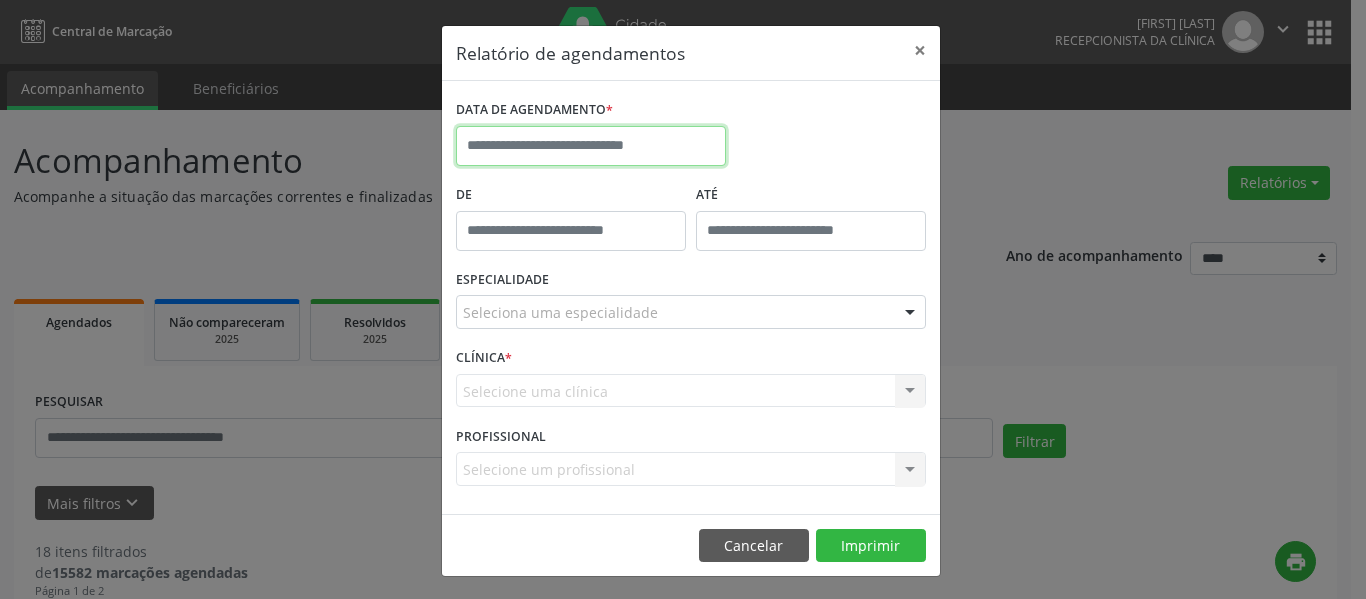click at bounding box center (591, 146) 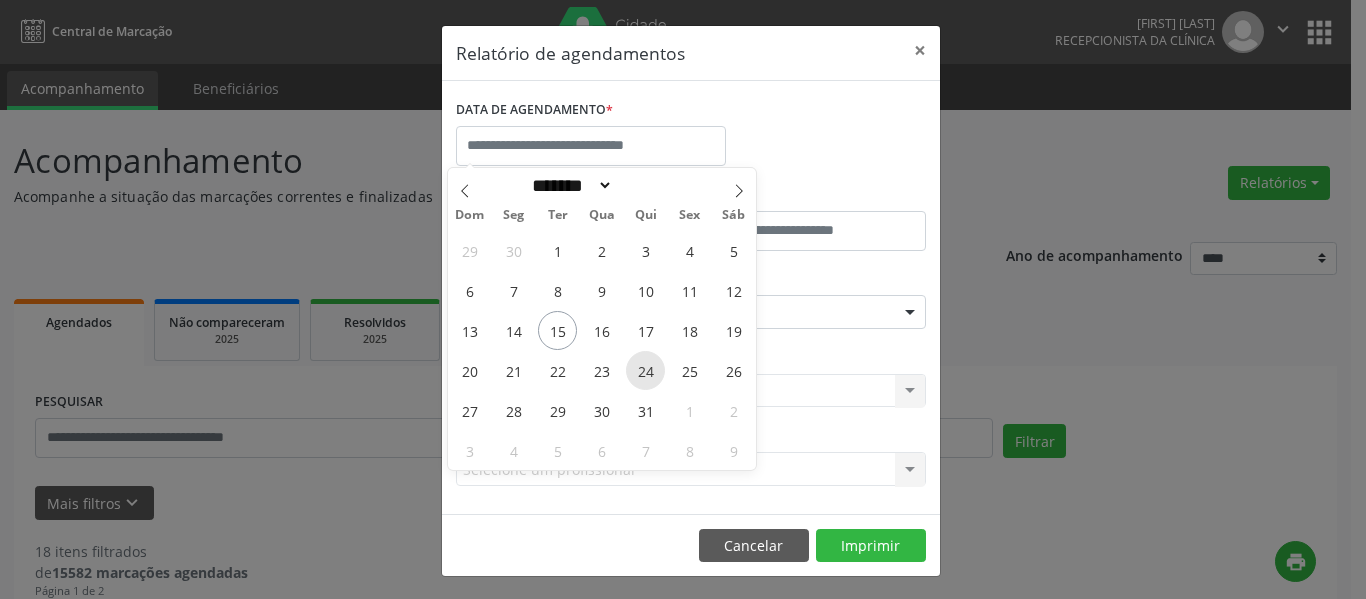 click on "24" at bounding box center [645, 370] 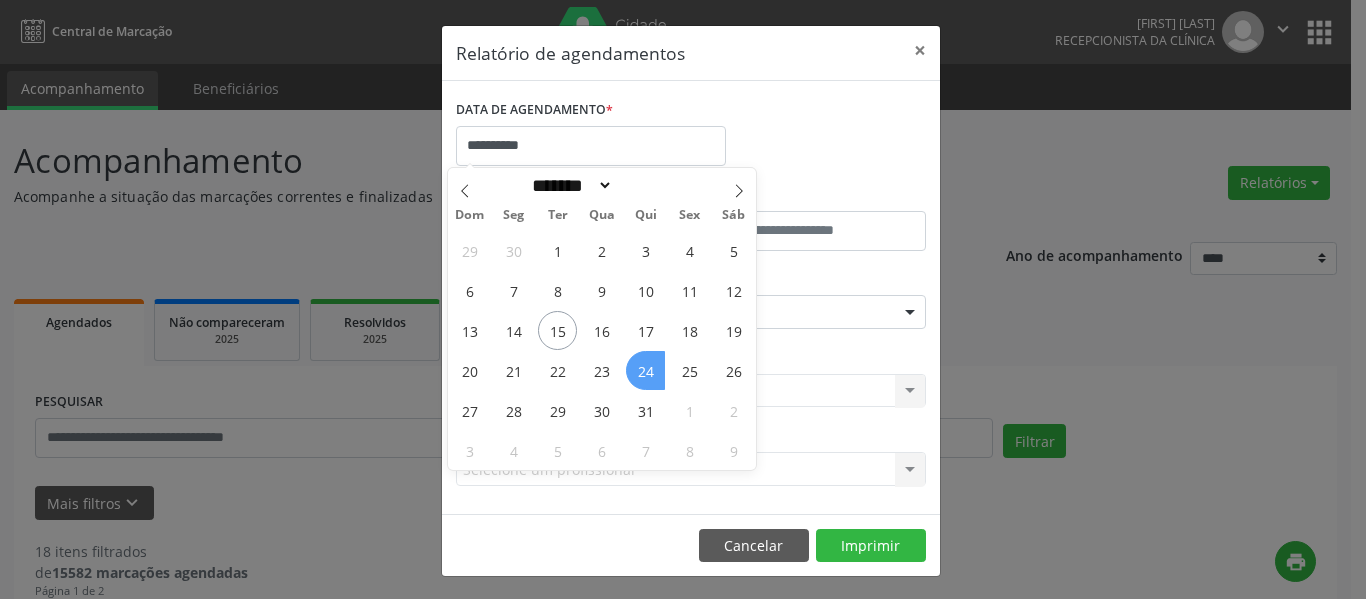 click on "24" at bounding box center [645, 370] 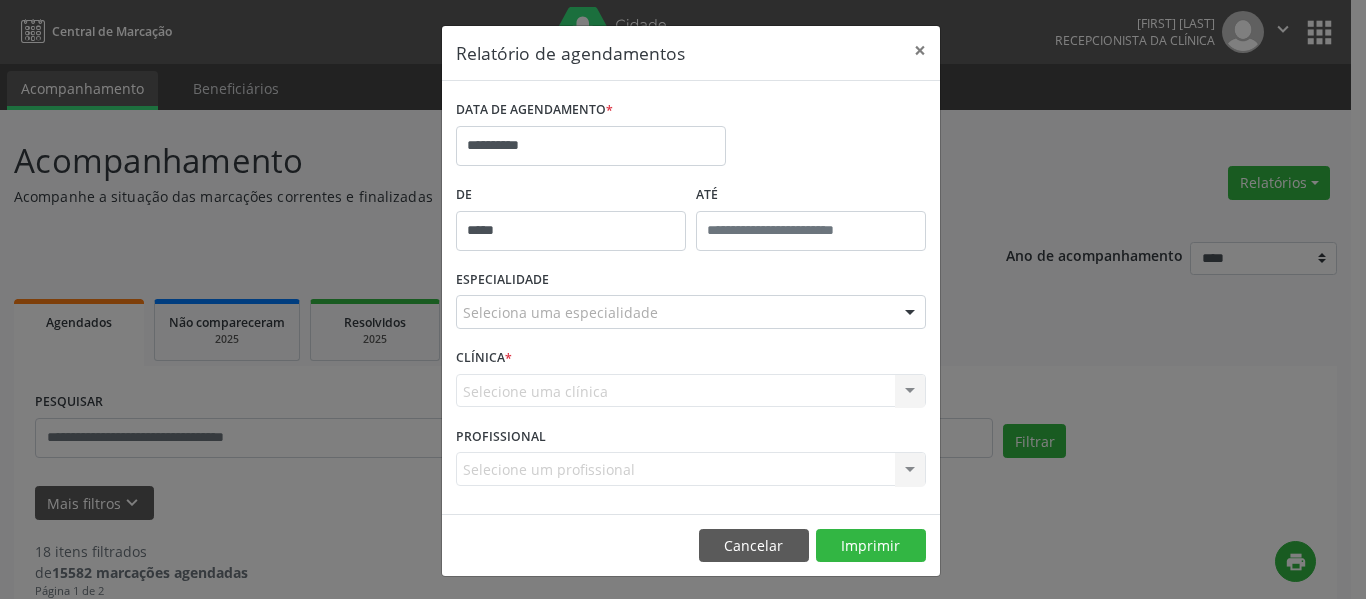 click on "**********" at bounding box center [683, 299] 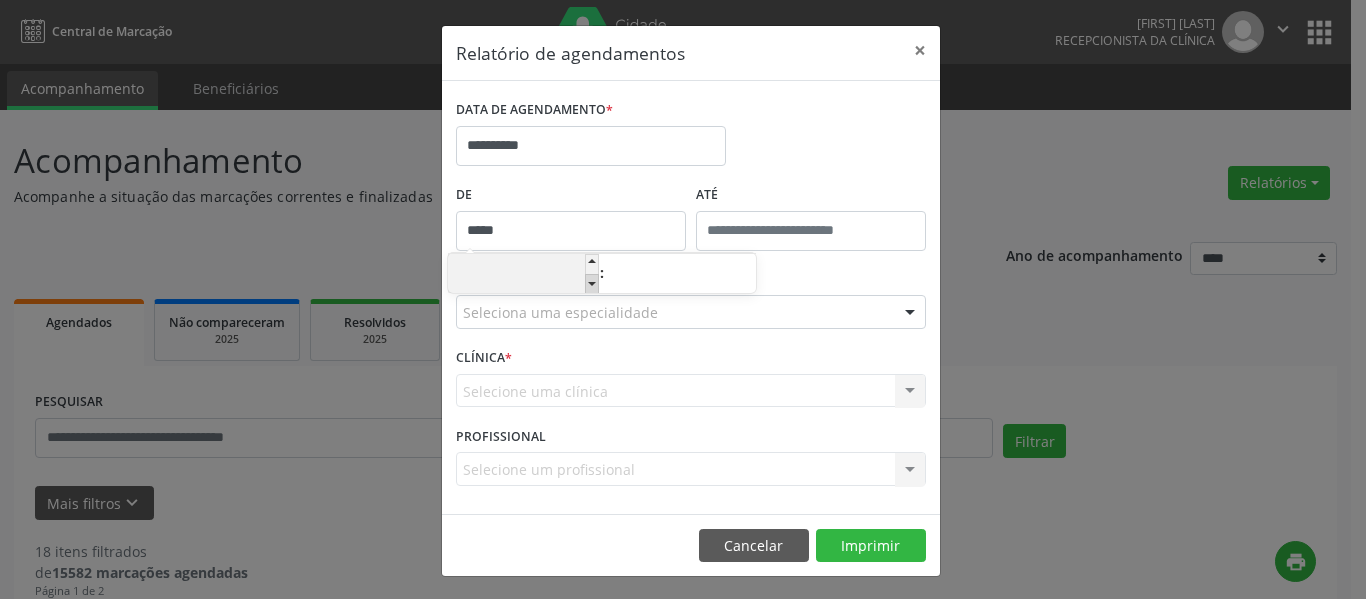 click at bounding box center [592, 284] 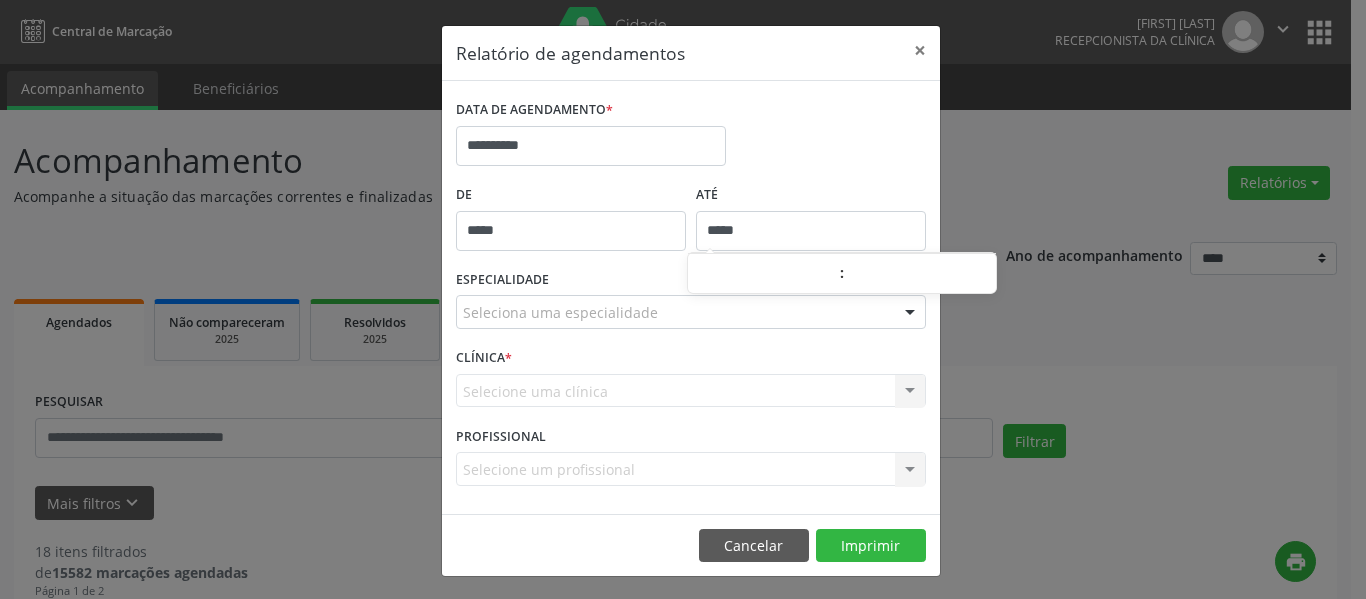 click on "*****" at bounding box center [811, 231] 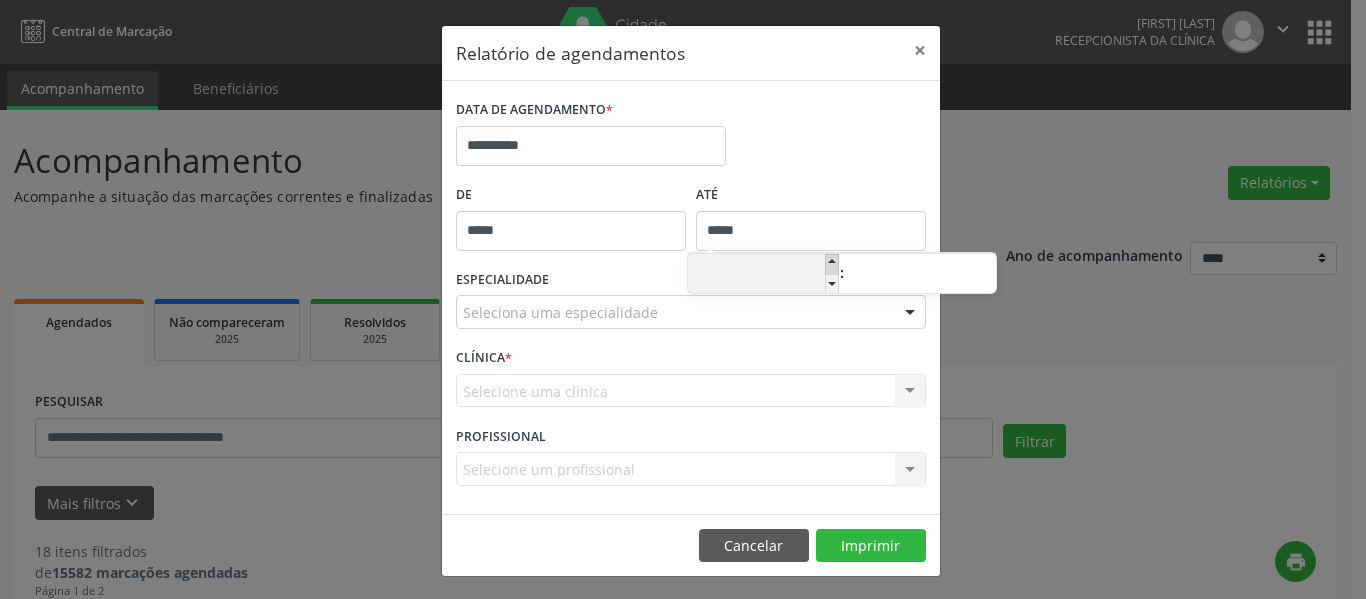 click at bounding box center (832, 264) 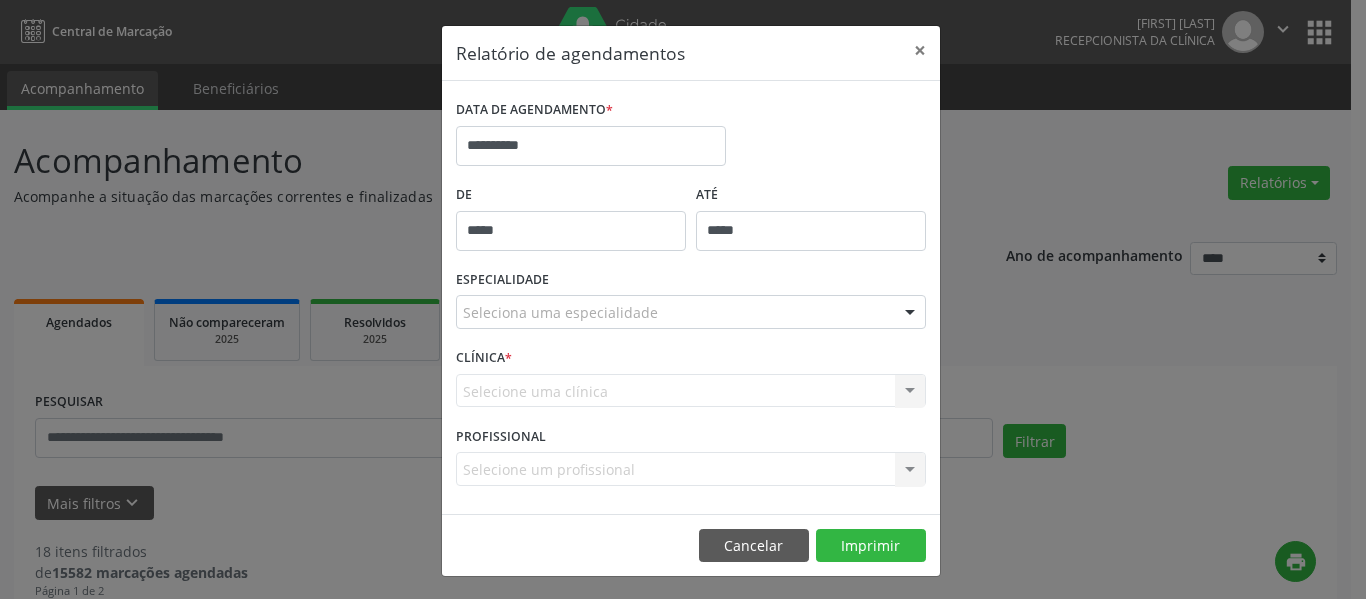 drag, startPoint x: 820, startPoint y: 178, endPoint x: 785, endPoint y: 205, distance: 44.20407 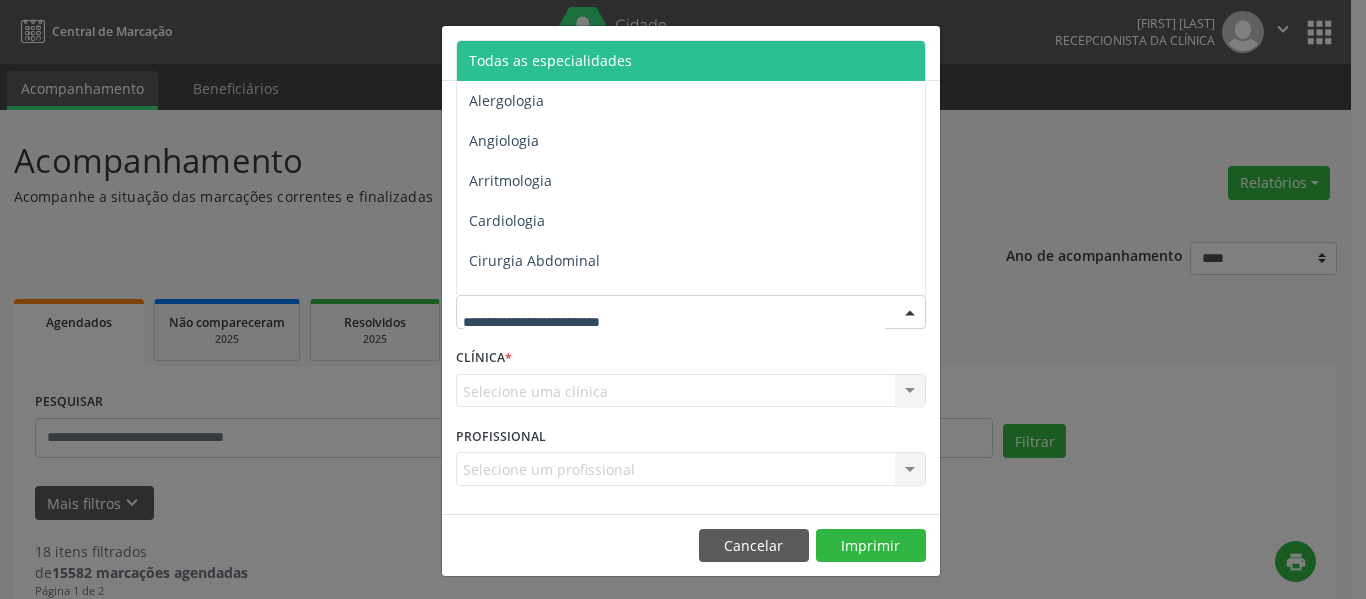 click on "Todas as especialidades" at bounding box center (550, 60) 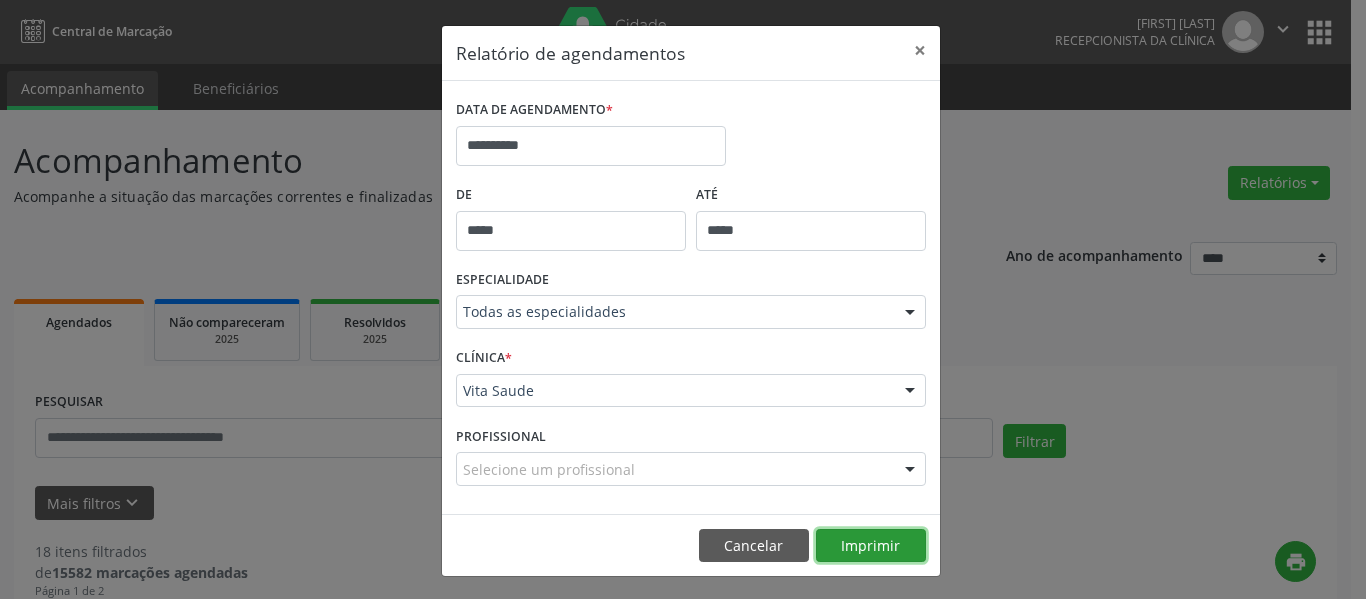 click on "Imprimir" at bounding box center (871, 546) 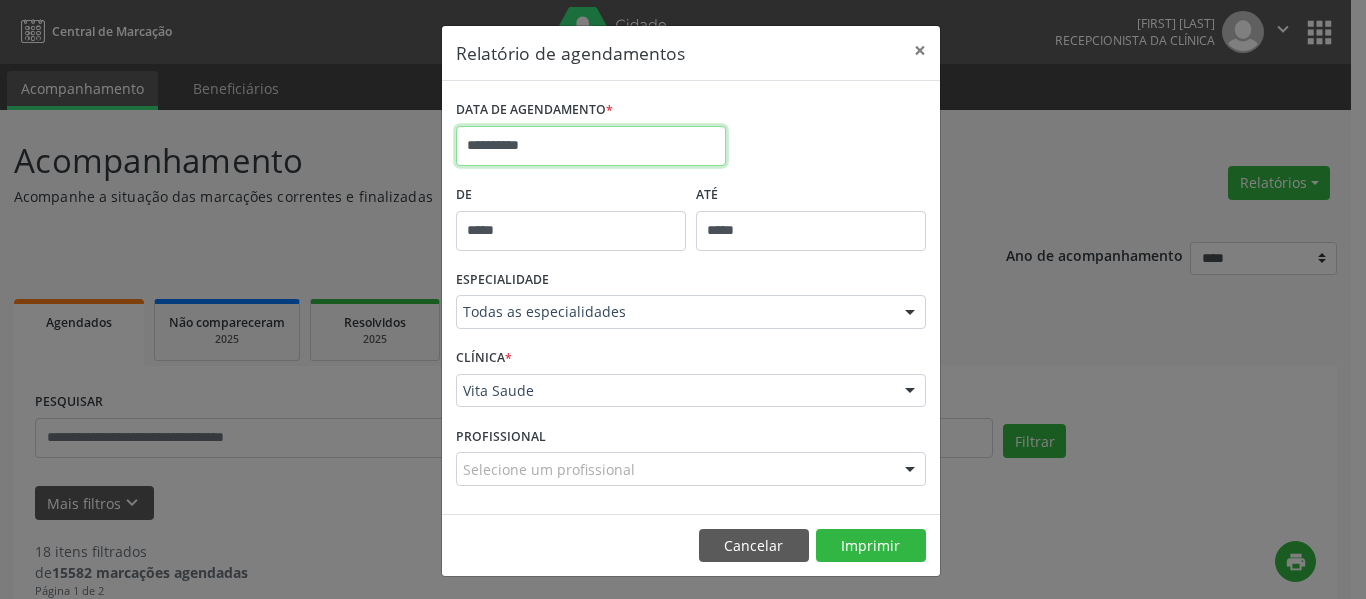click on "**********" at bounding box center (591, 146) 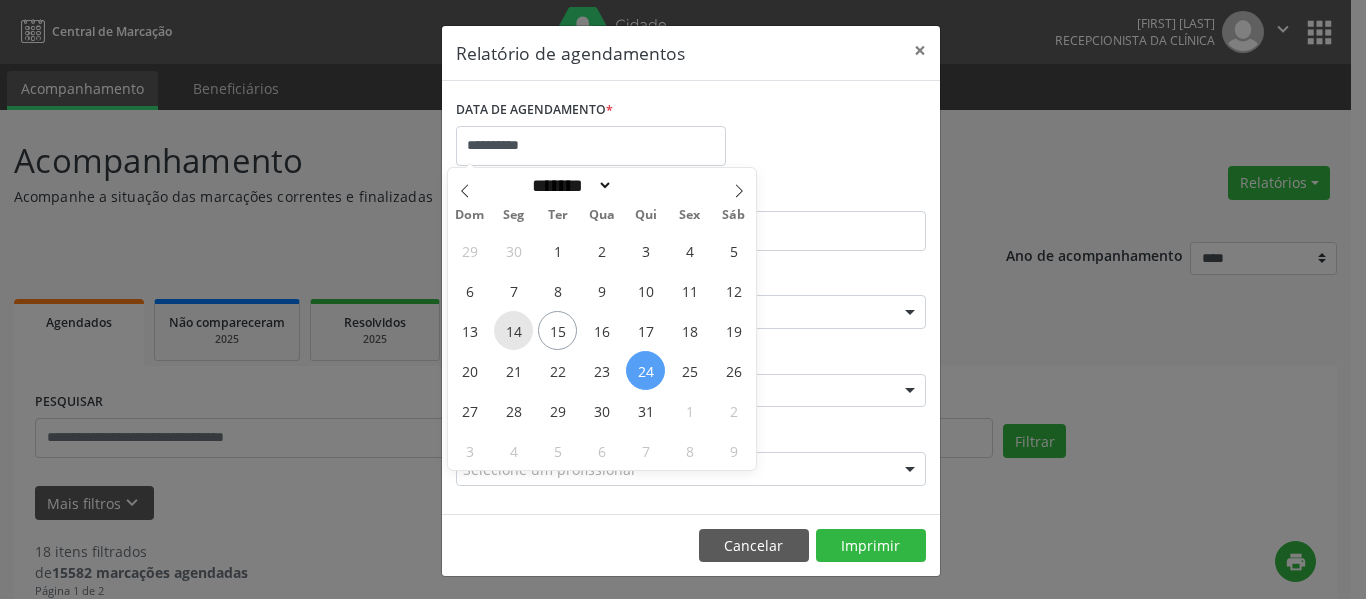 click on "14" at bounding box center (513, 330) 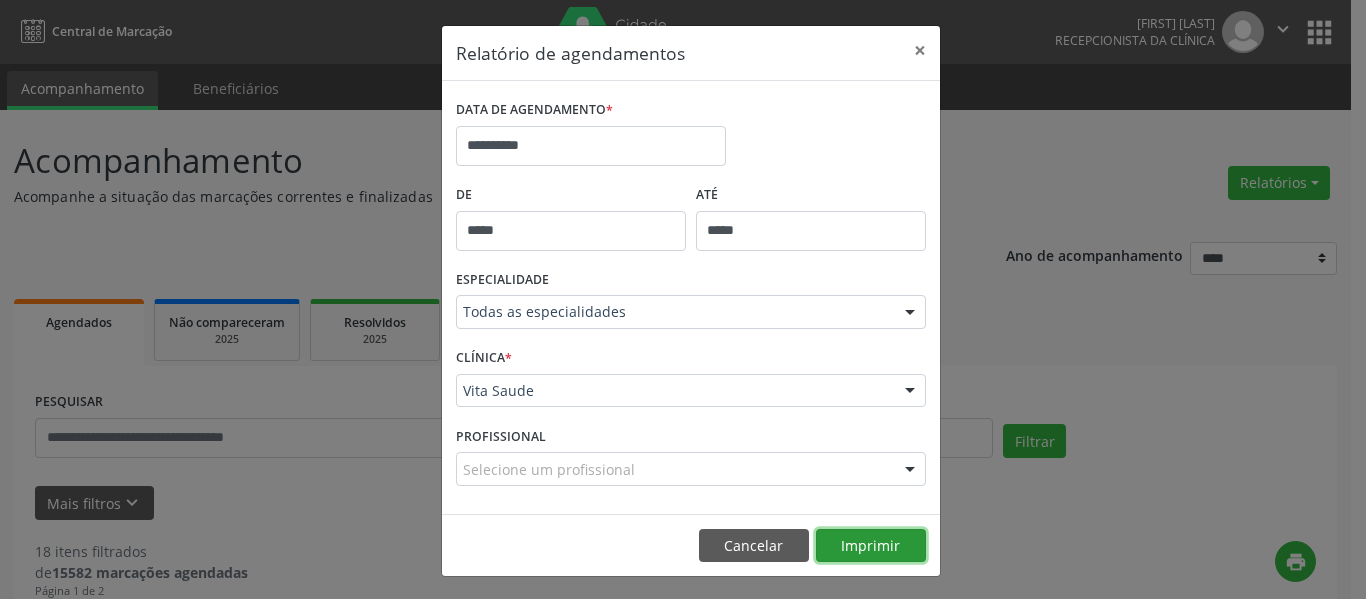 click on "Imprimir" at bounding box center (871, 546) 